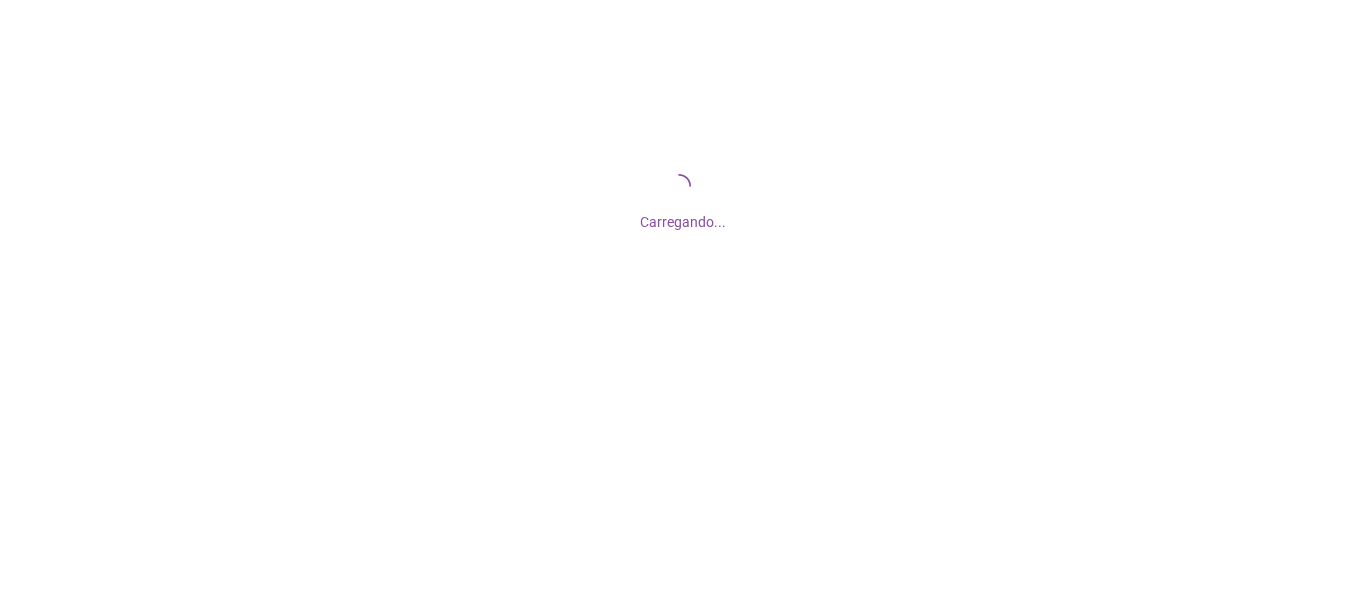 scroll, scrollTop: 0, scrollLeft: 0, axis: both 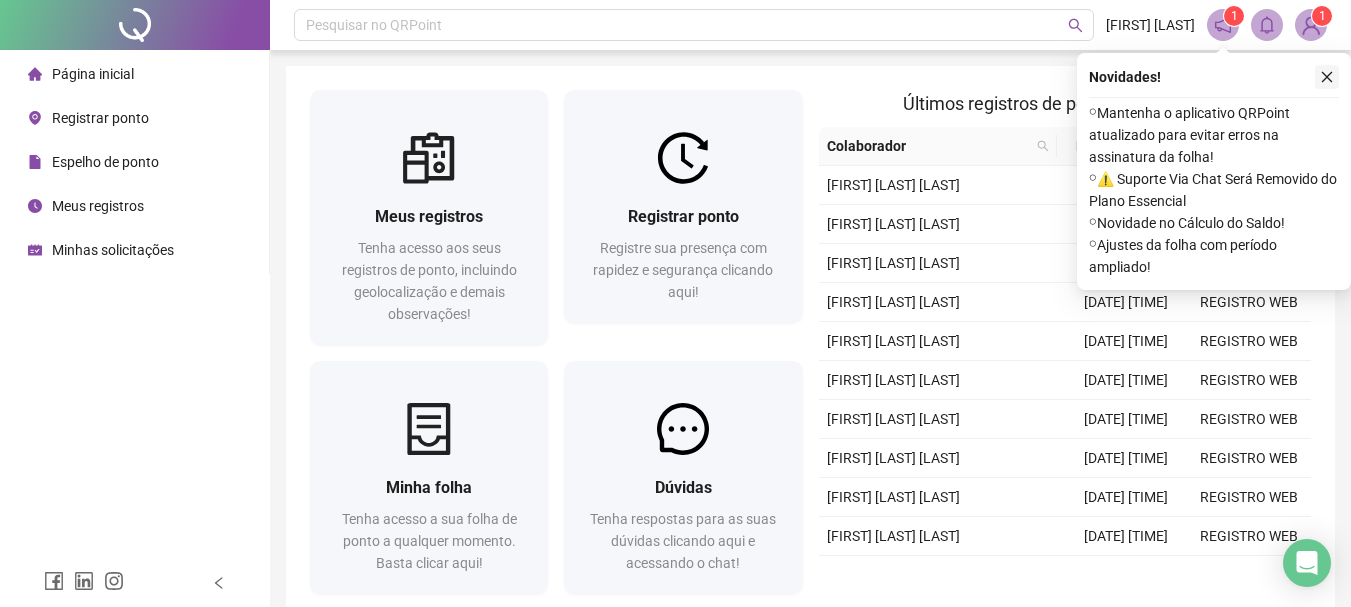 click 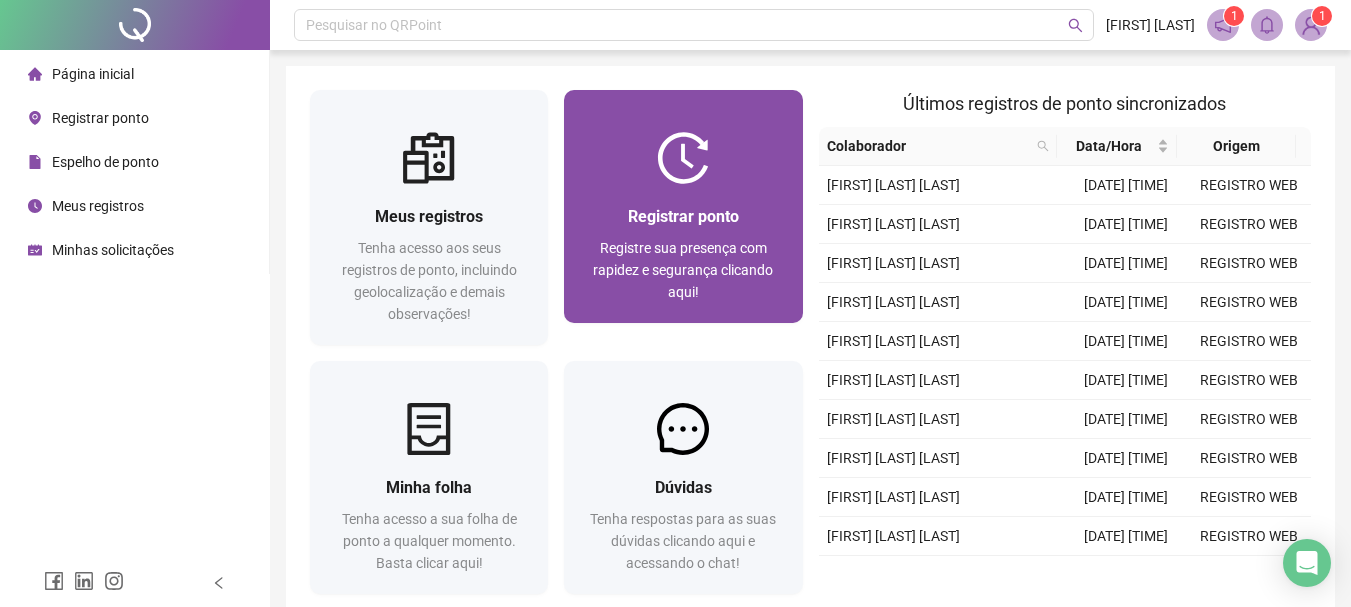 click on "Registrar ponto Registre sua presença com rapidez e segurança clicando aqui!" at bounding box center [683, 253] 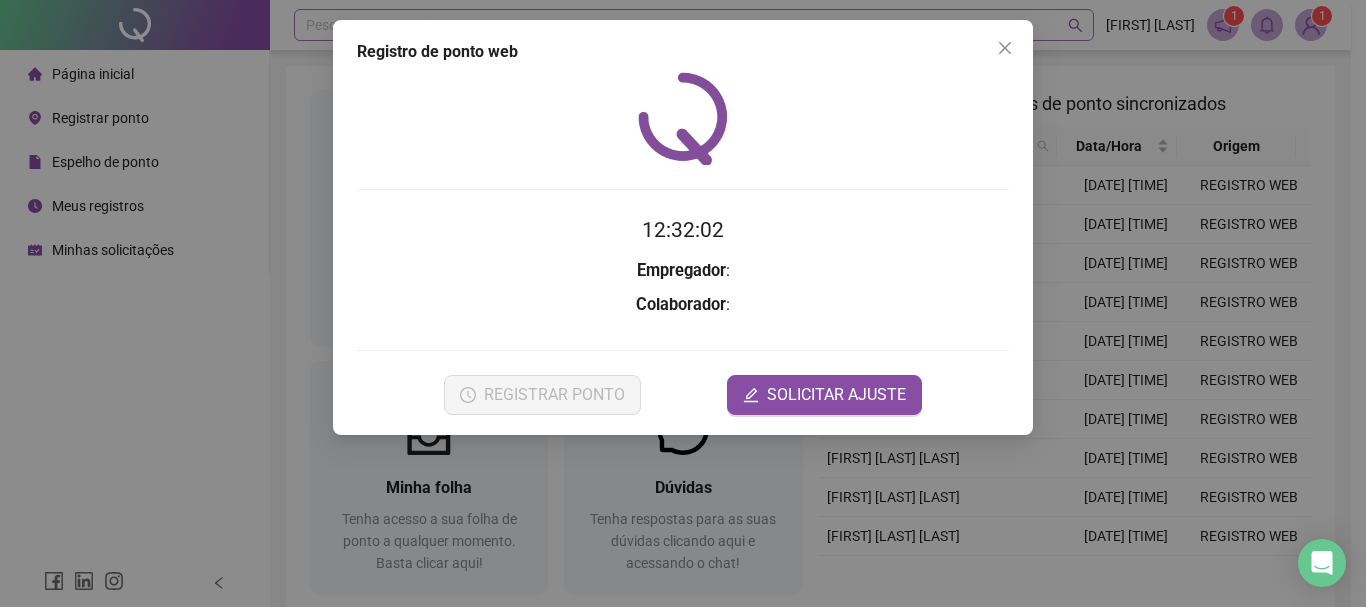 click at bounding box center [1005, 48] 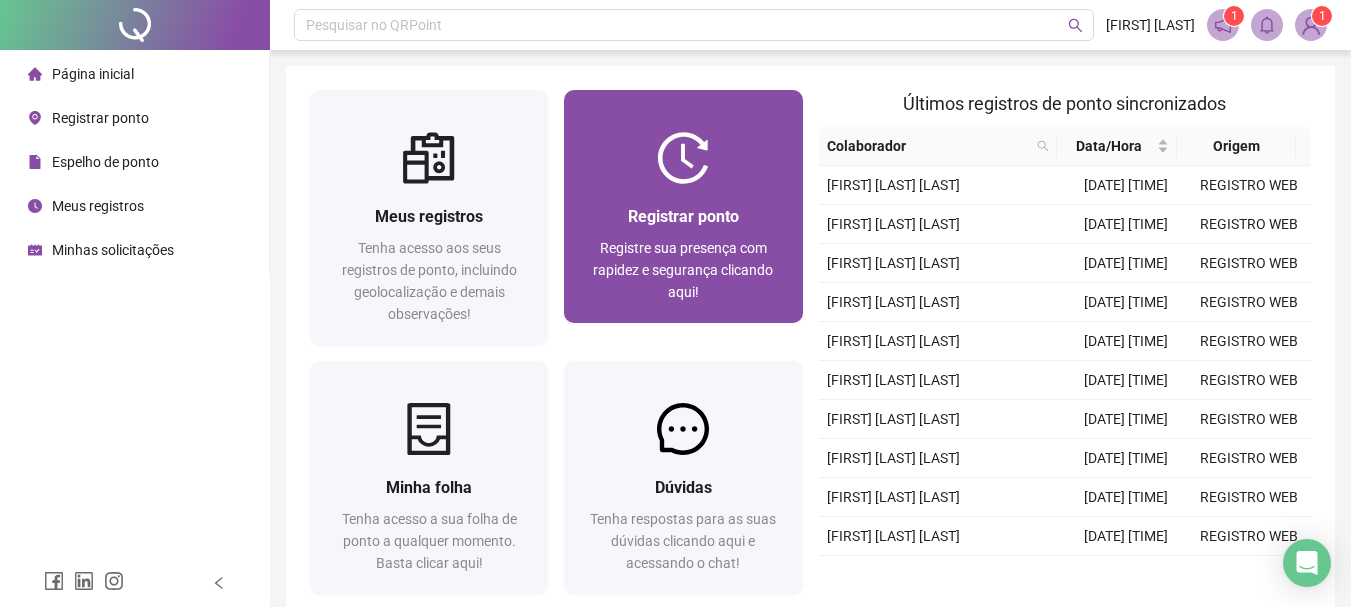 click on "Registrar ponto" at bounding box center [683, 216] 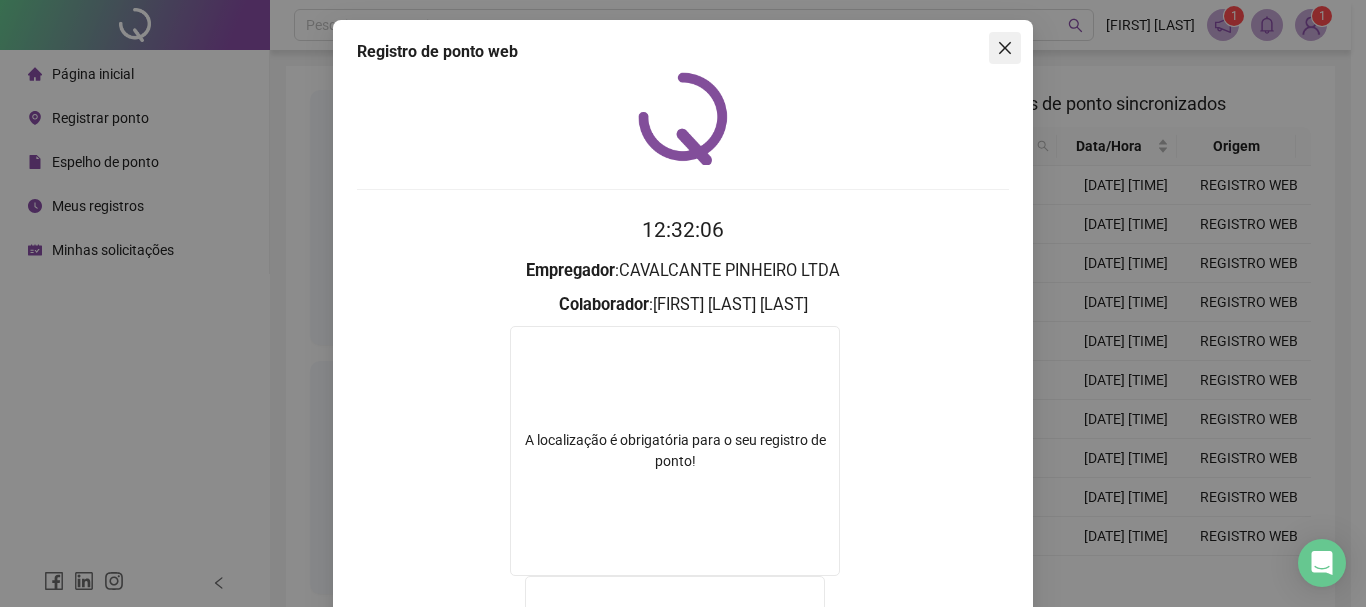click 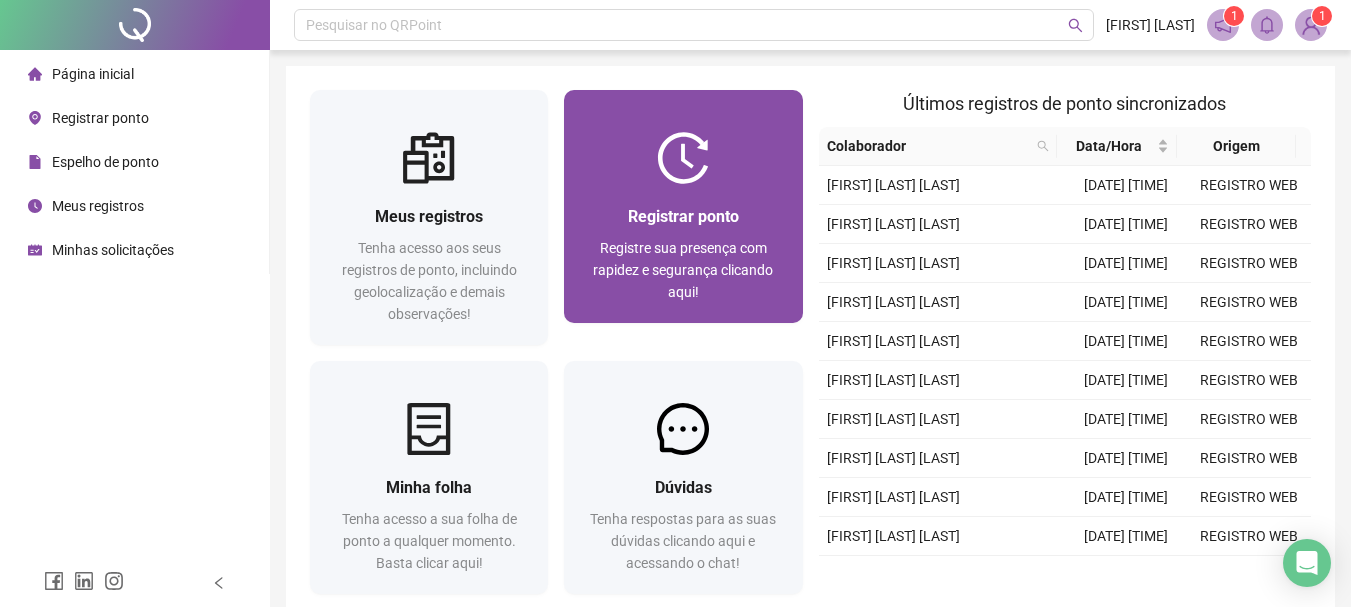 click on "Registrar ponto" at bounding box center [683, 216] 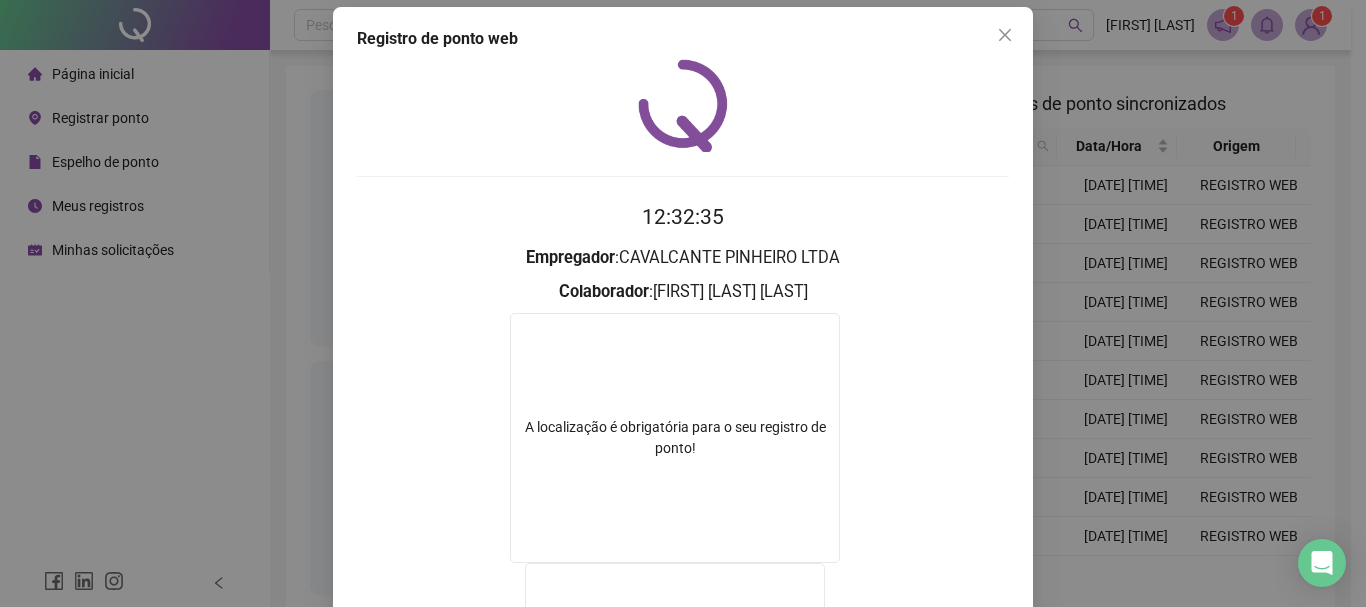 scroll, scrollTop: 0, scrollLeft: 0, axis: both 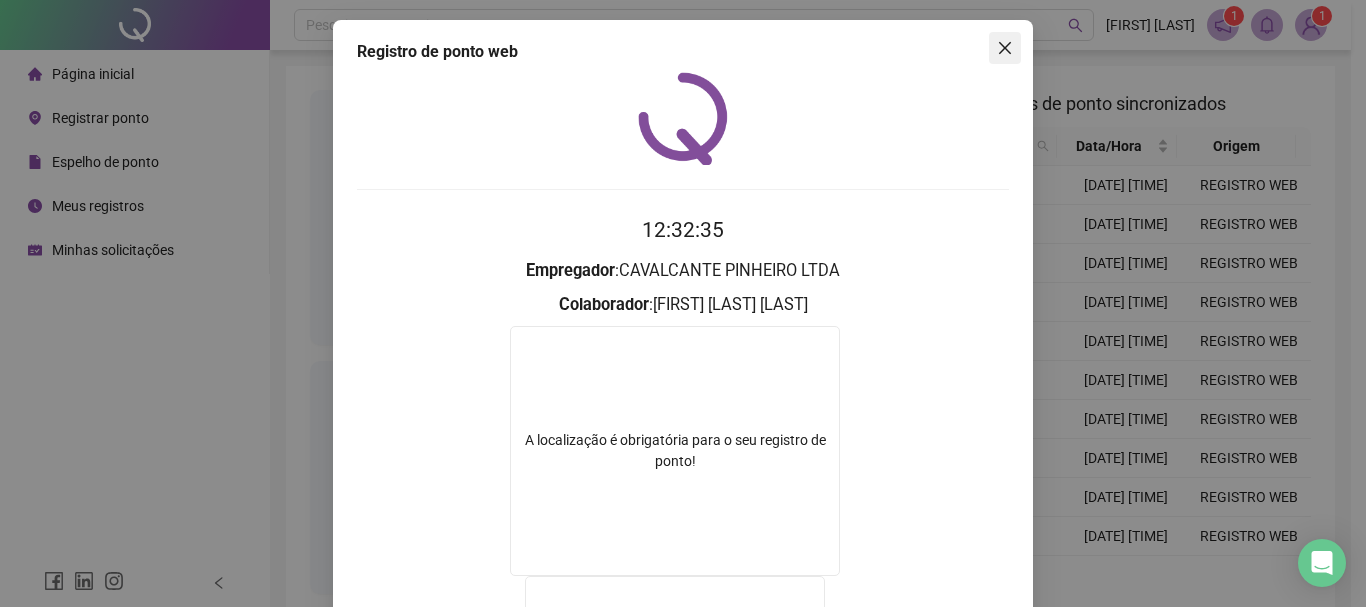 click 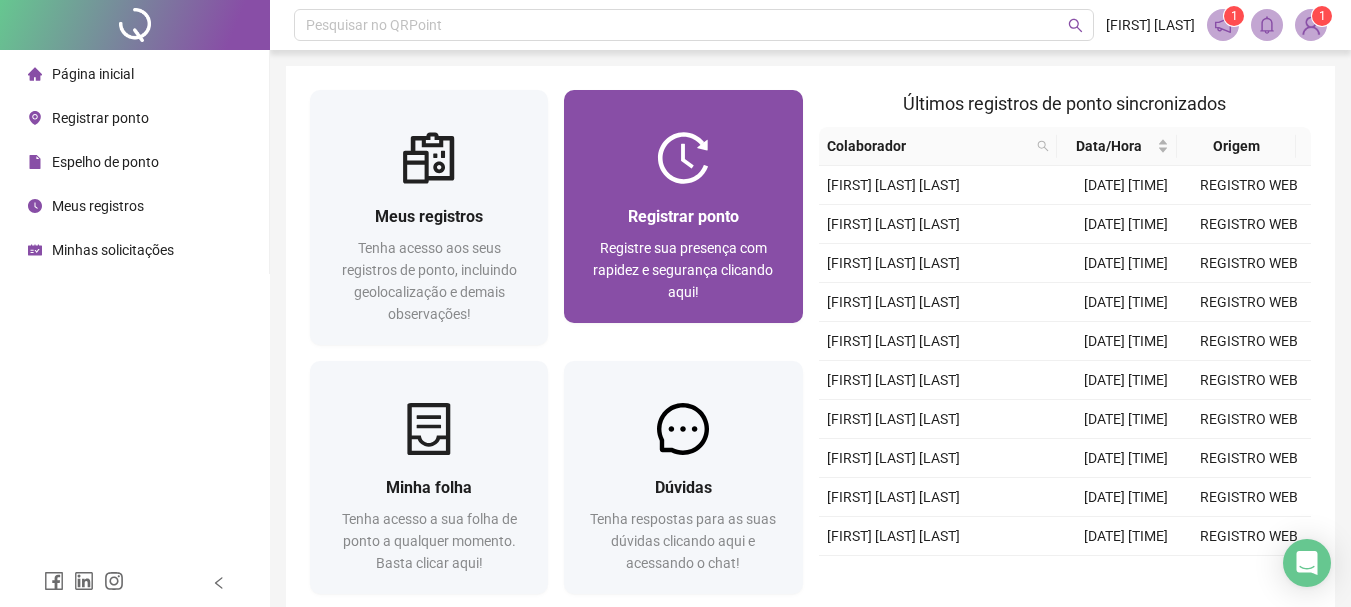 click at bounding box center (683, 158) 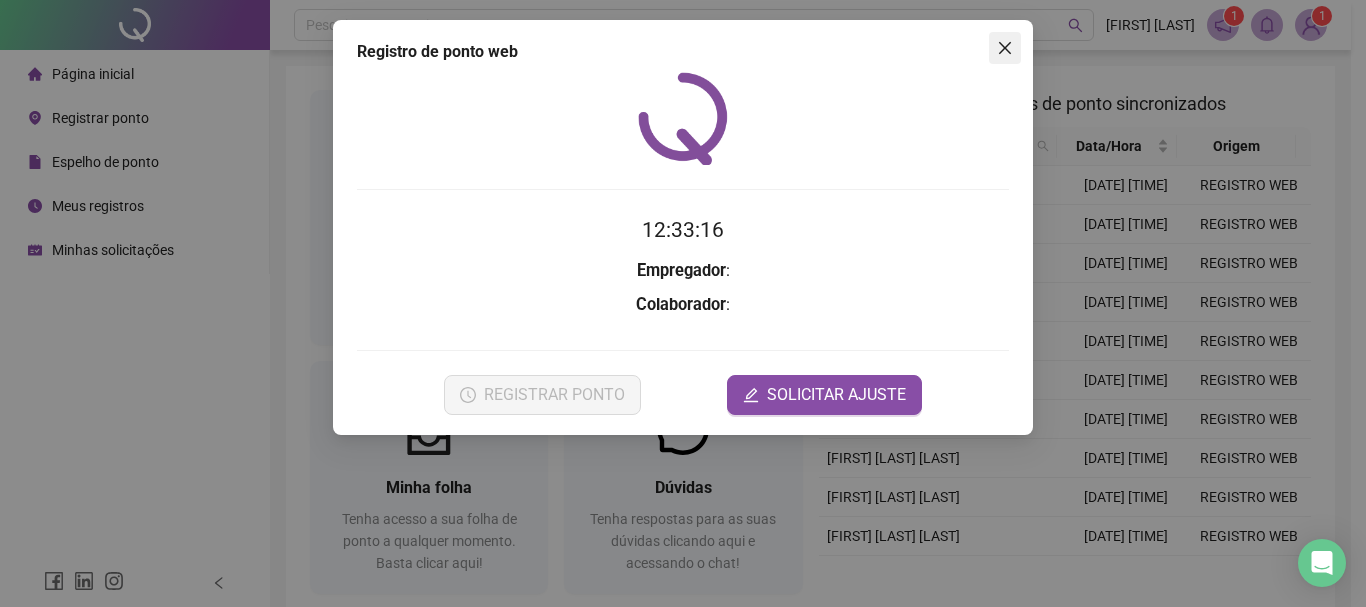 click 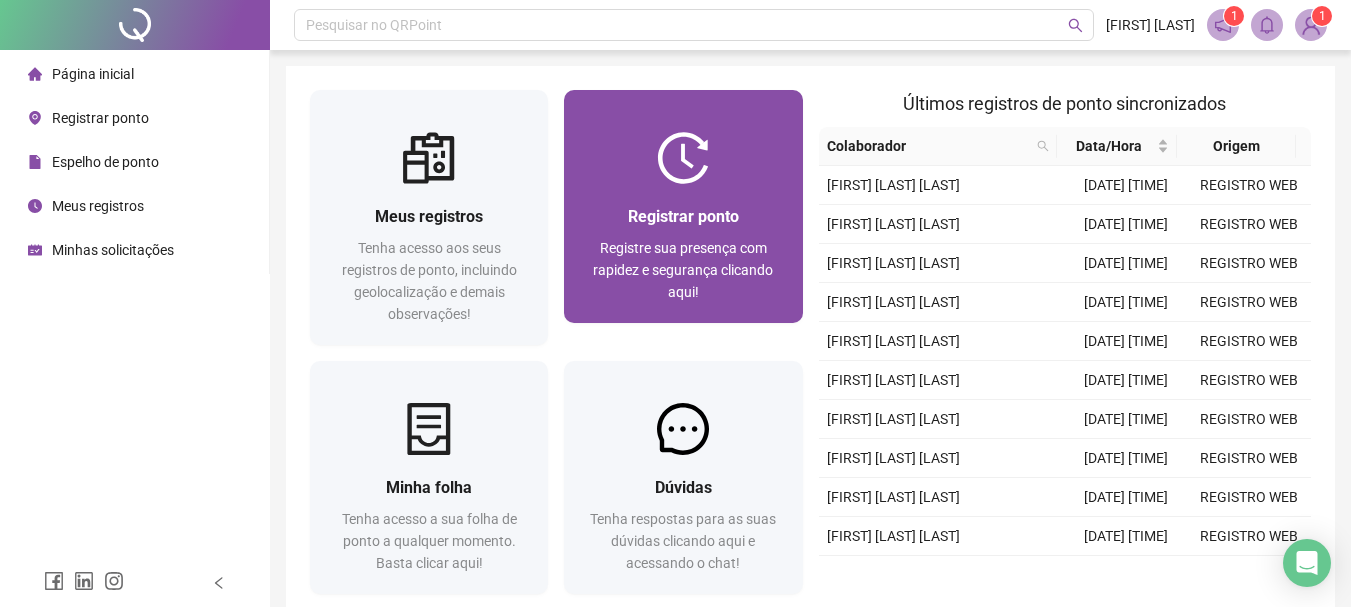 click at bounding box center [683, 158] 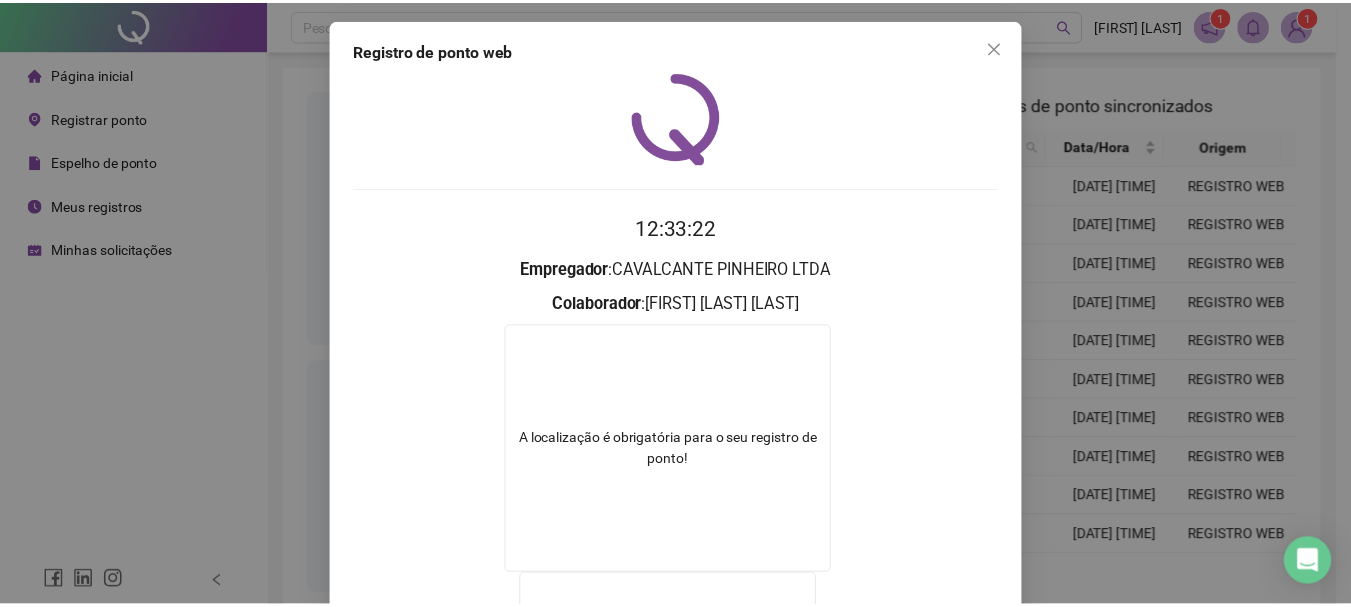 scroll, scrollTop: 0, scrollLeft: 0, axis: both 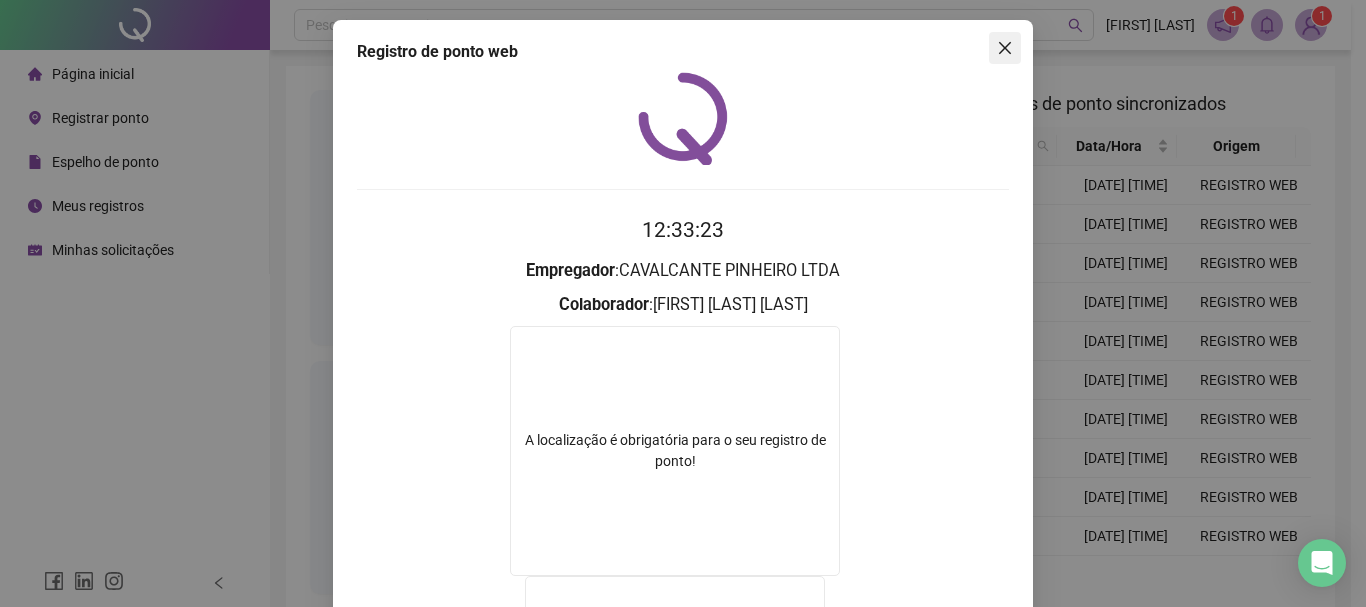 click 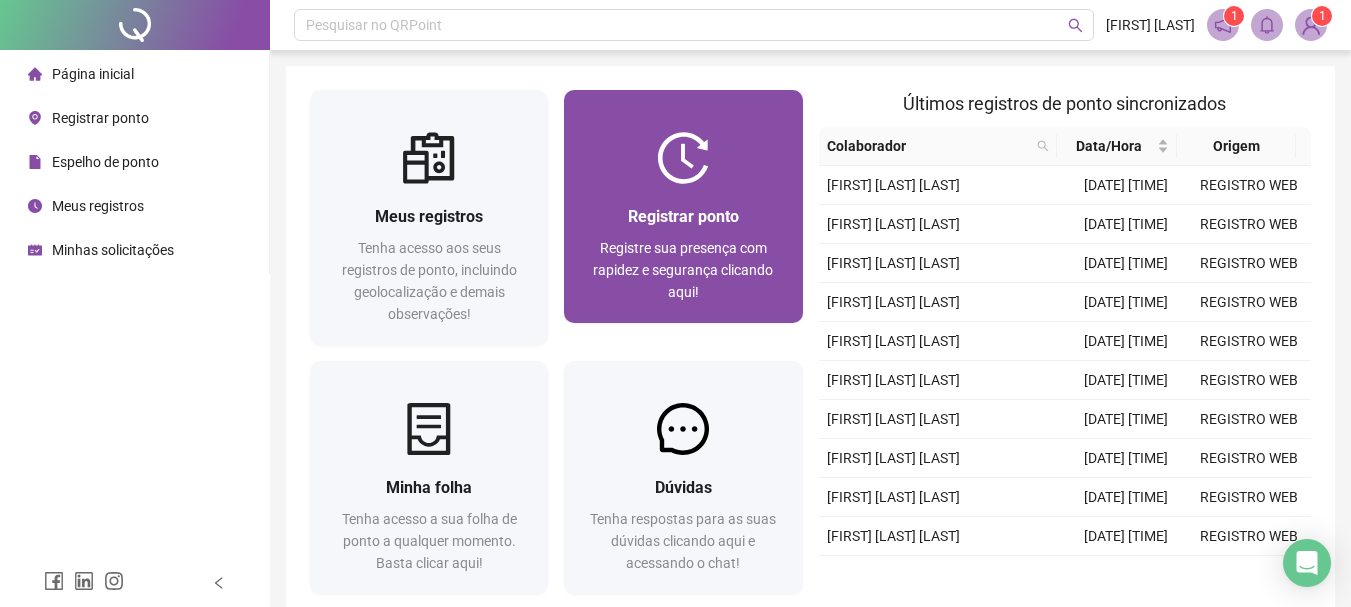 click on "Registrar ponto" at bounding box center (683, 216) 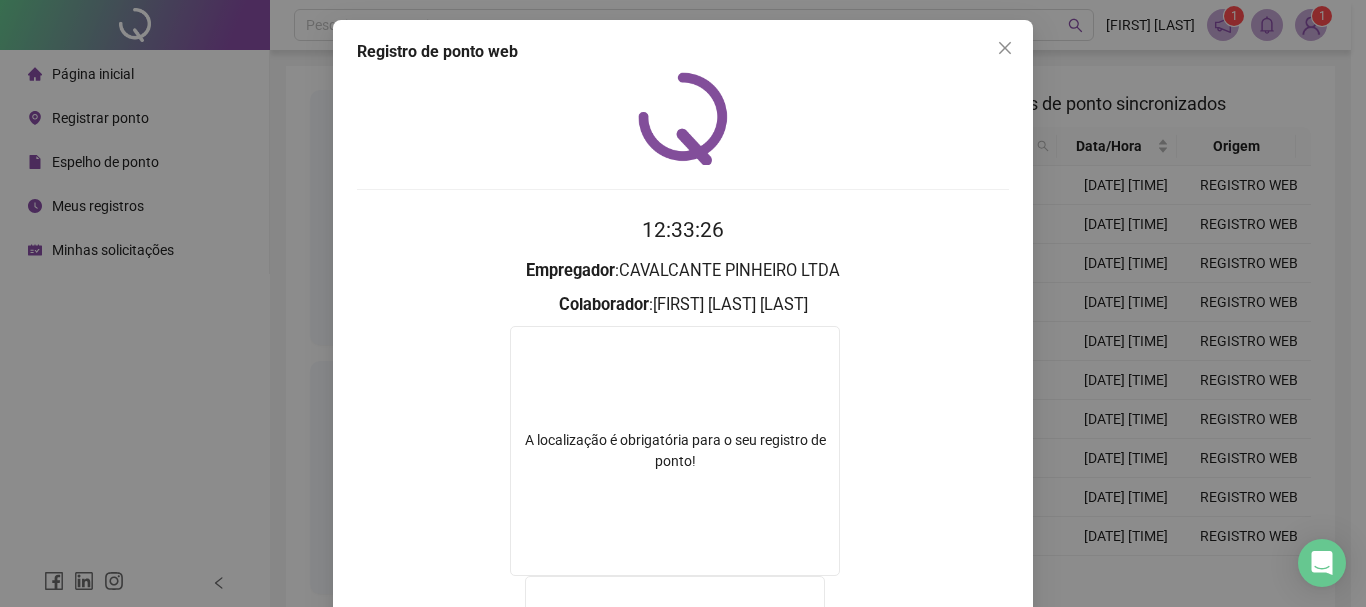 click on "Registro de ponto web 12:33:26 Empregador :  CAVALCANTE PINHEIRO LTDA Colaborador :  ELIS REGINA NEVES MACIEL A localização é obrigatória para o seu registro de ponto! REGISTRAR PONTO SOLICITAR AJUSTE" at bounding box center (683, 303) 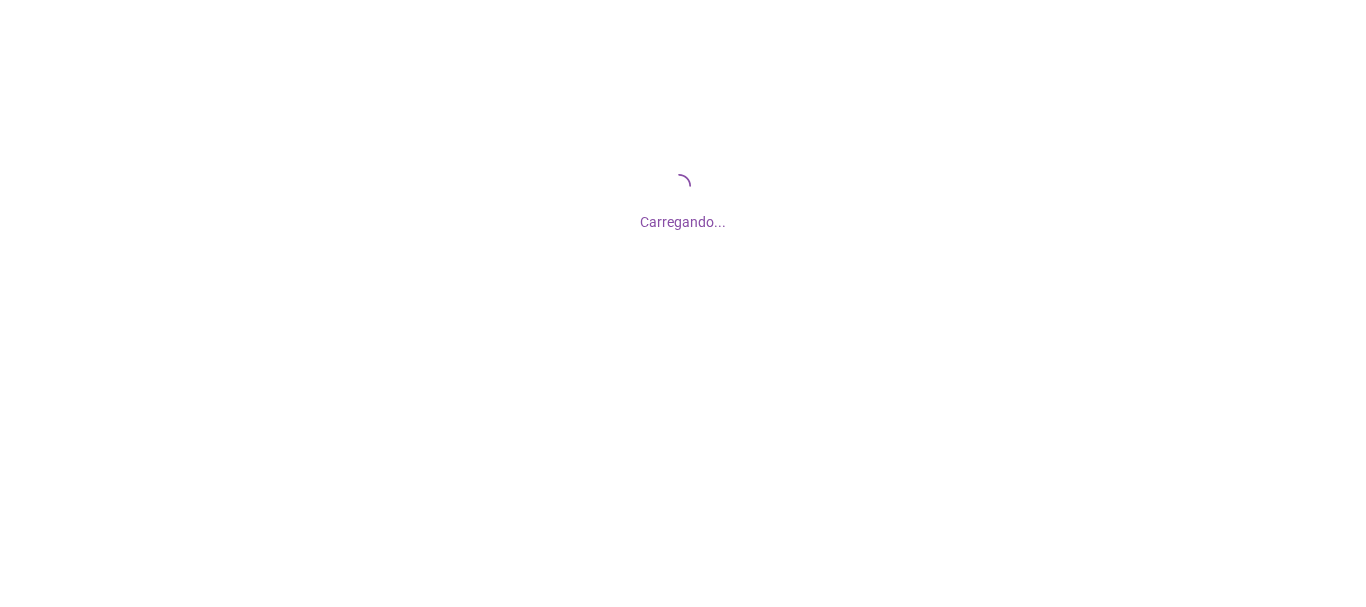 scroll, scrollTop: 0, scrollLeft: 0, axis: both 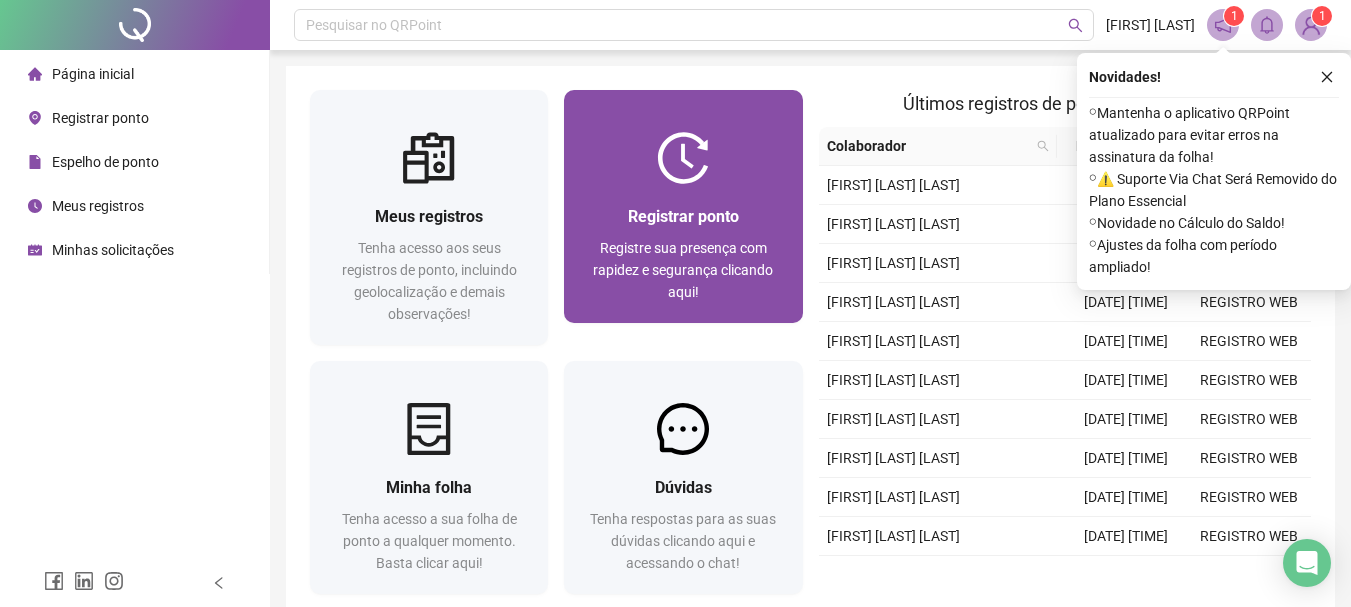 click at bounding box center [683, 158] 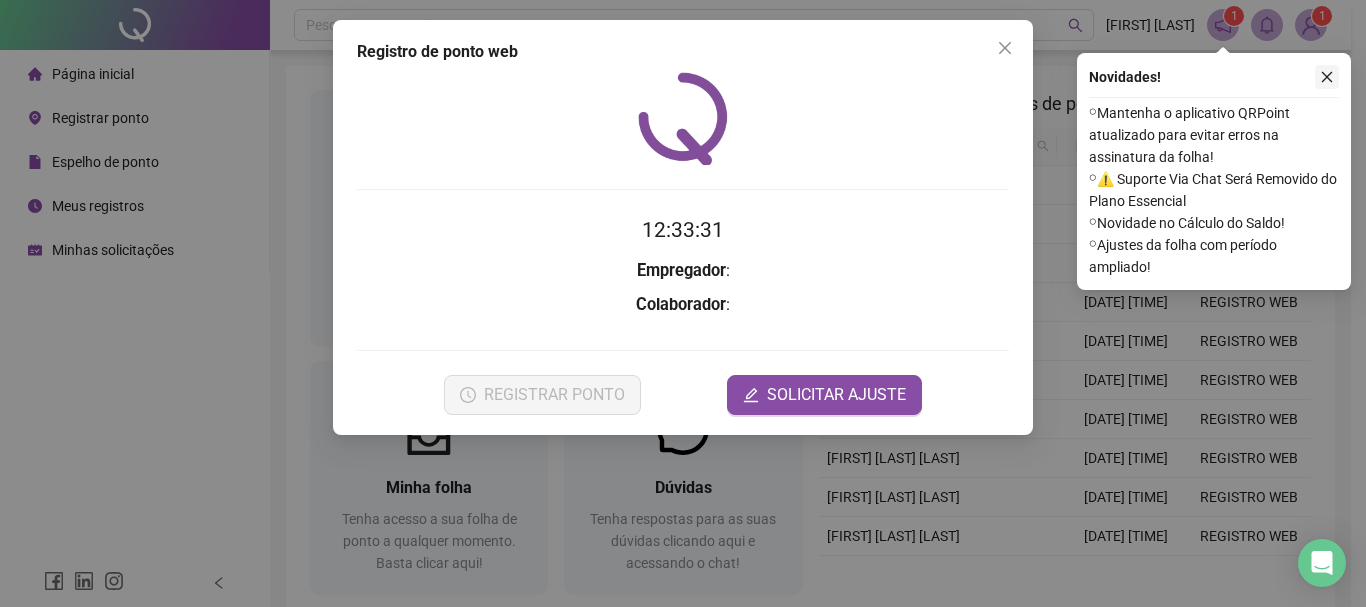 click at bounding box center [1327, 77] 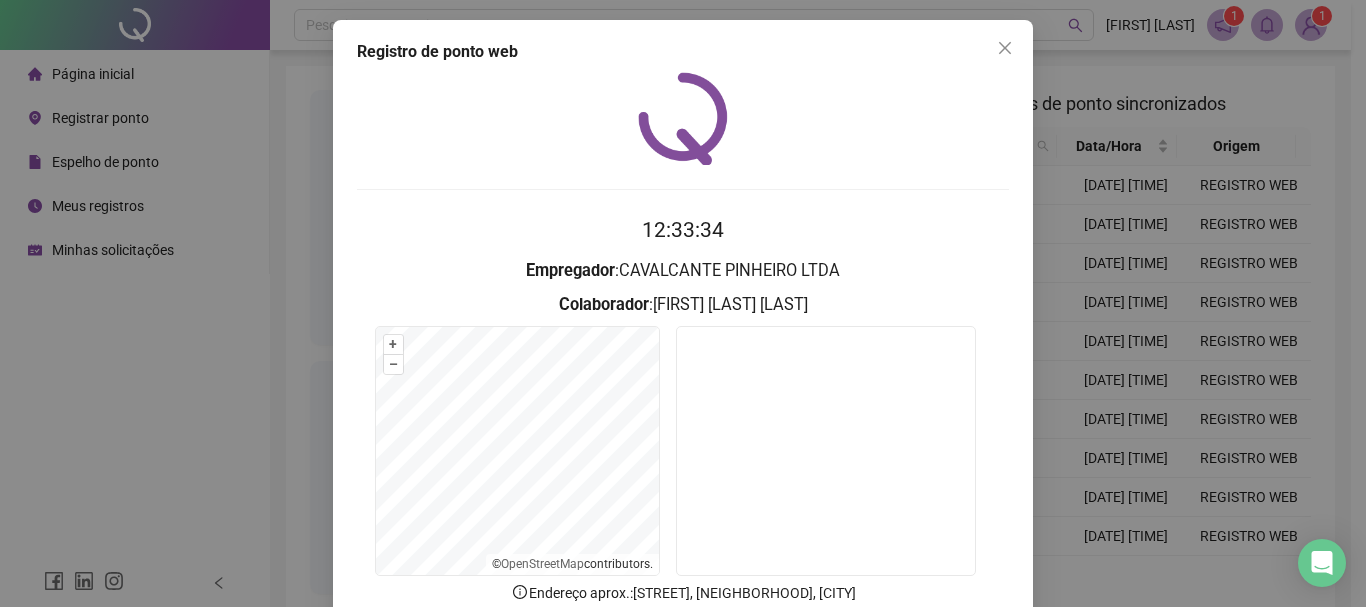 scroll, scrollTop: 130, scrollLeft: 0, axis: vertical 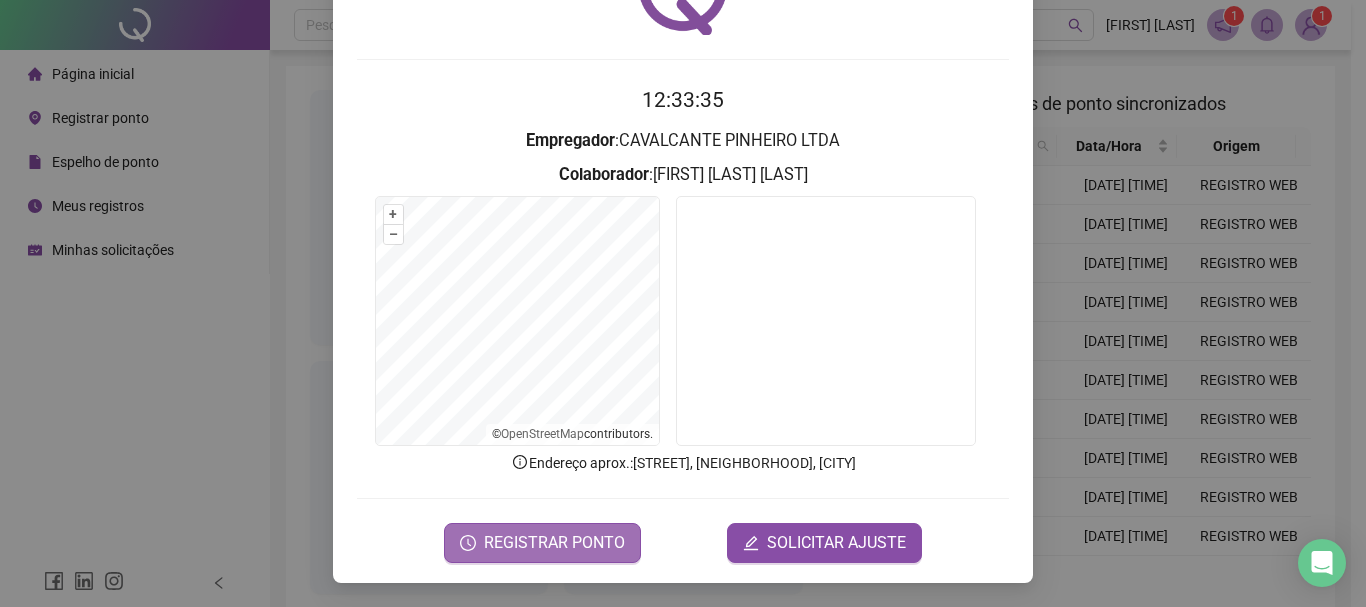 click on "REGISTRAR PONTO" at bounding box center [542, 543] 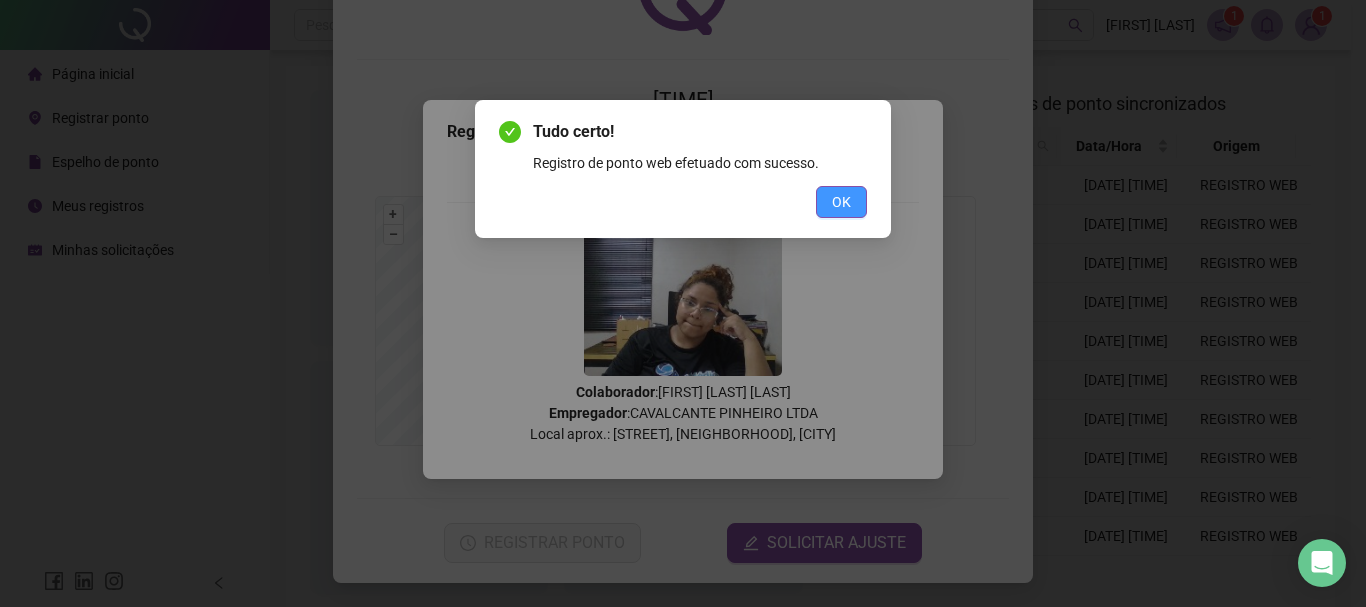 click on "OK" at bounding box center [841, 202] 